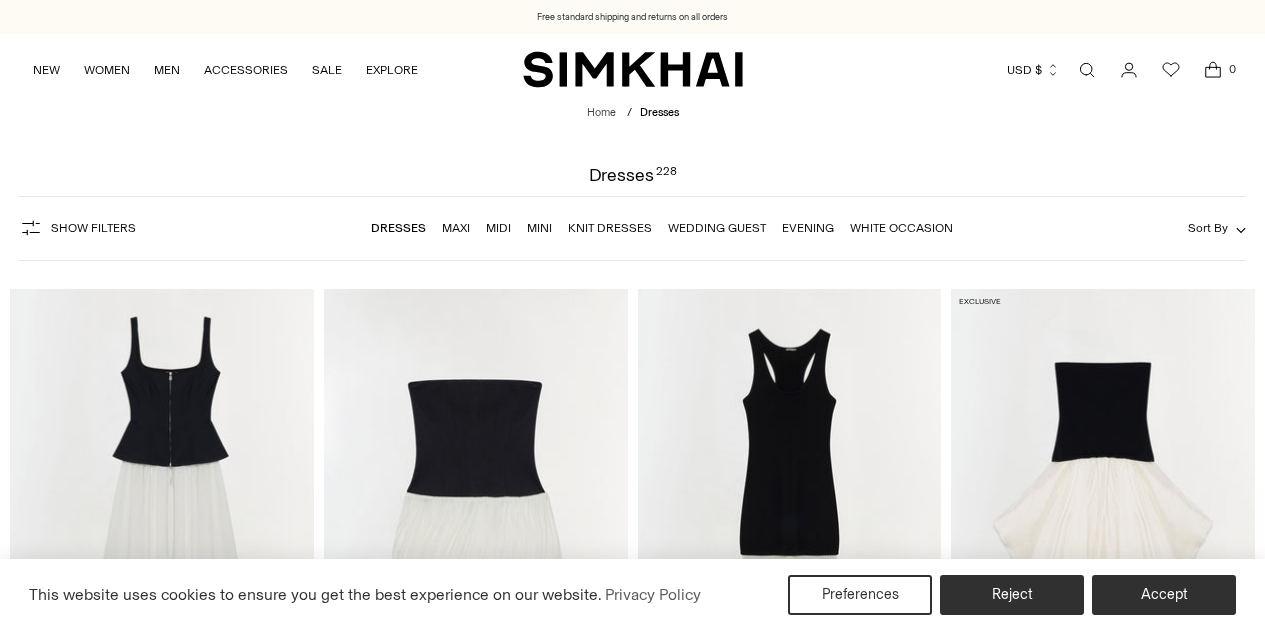 scroll, scrollTop: 0, scrollLeft: 0, axis: both 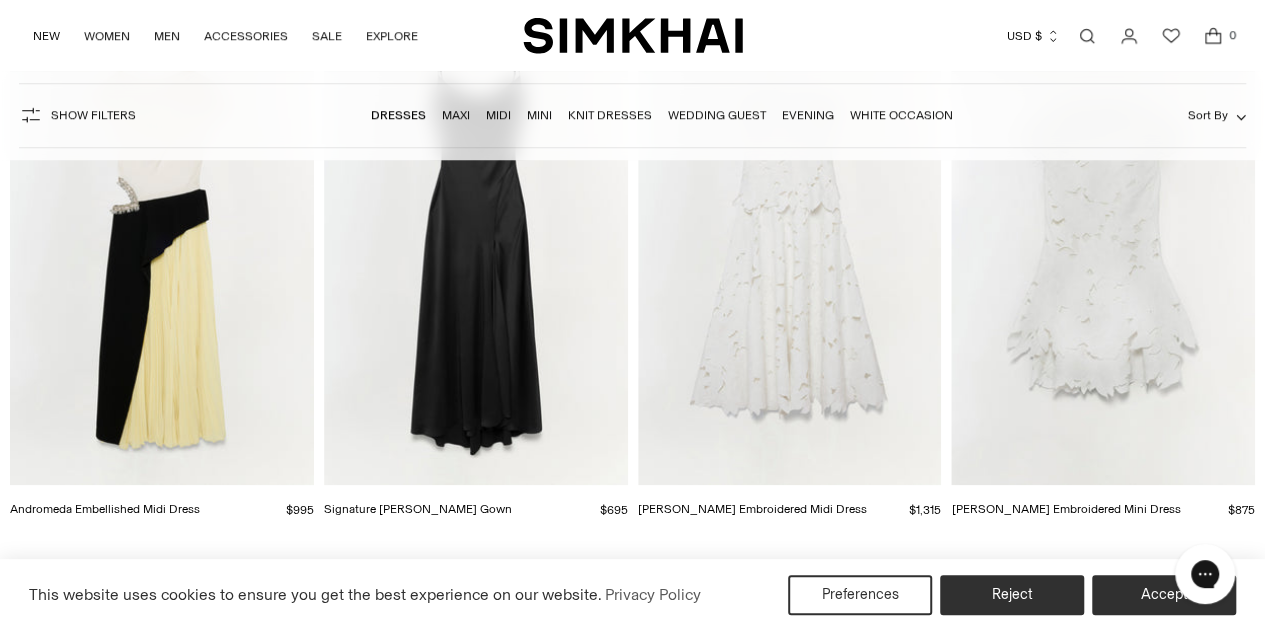 click at bounding box center [0, 0] 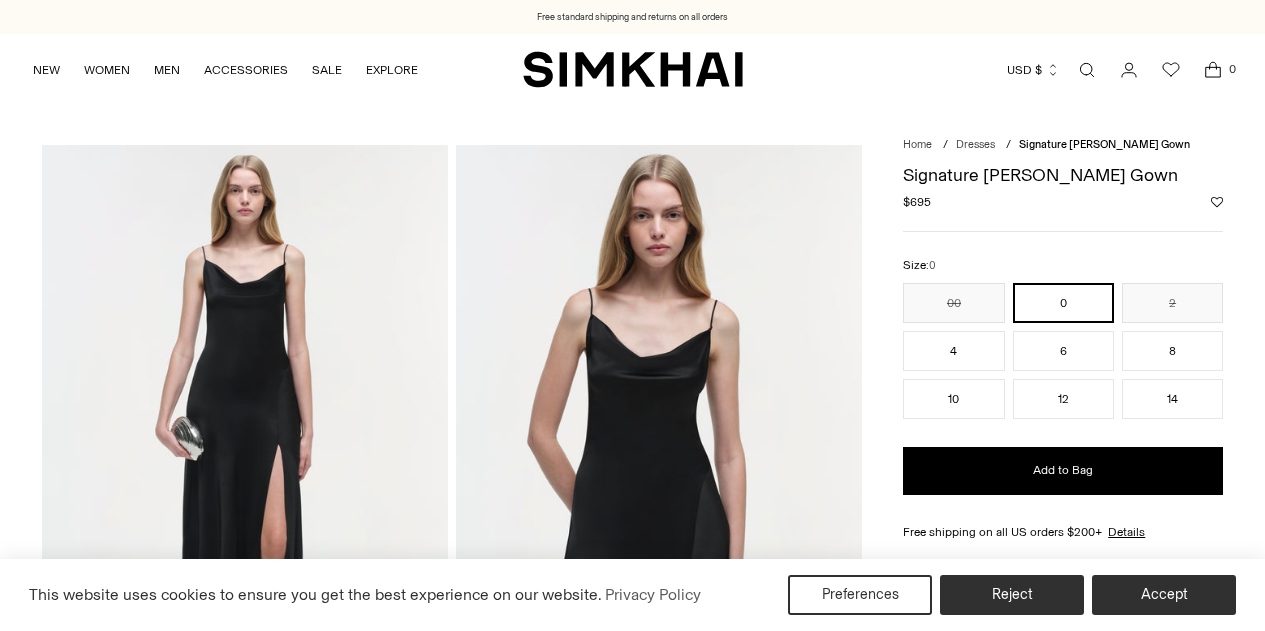 scroll, scrollTop: 0, scrollLeft: 0, axis: both 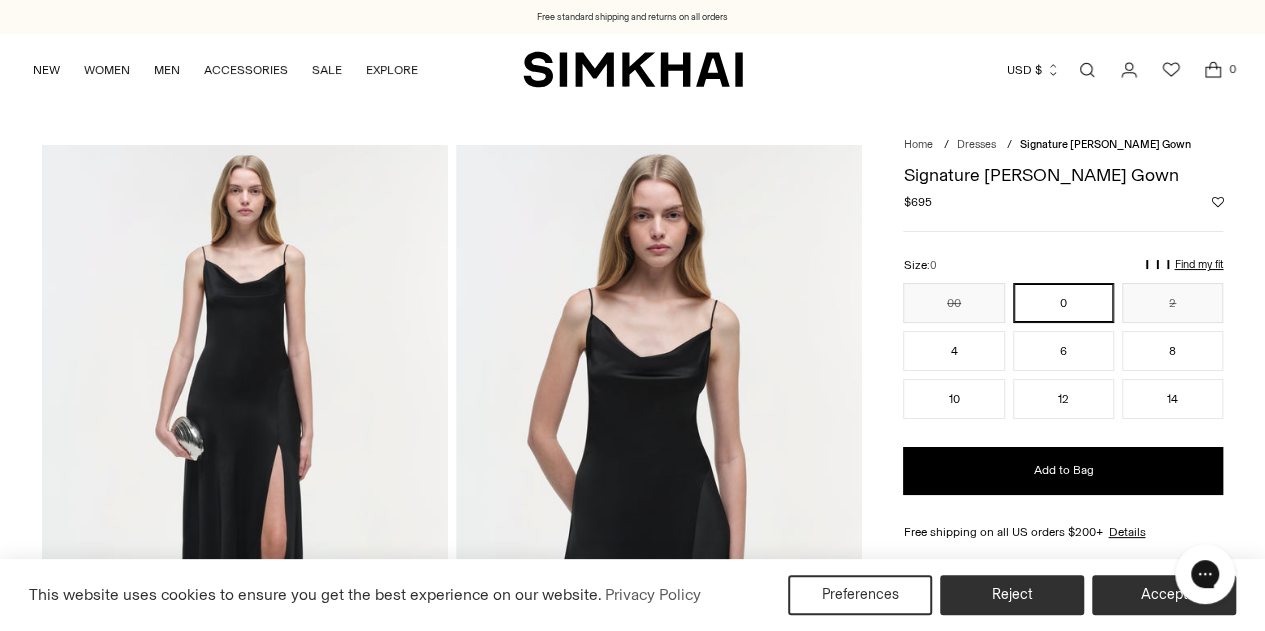click on "Find my fit" at bounding box center [1019, 273] 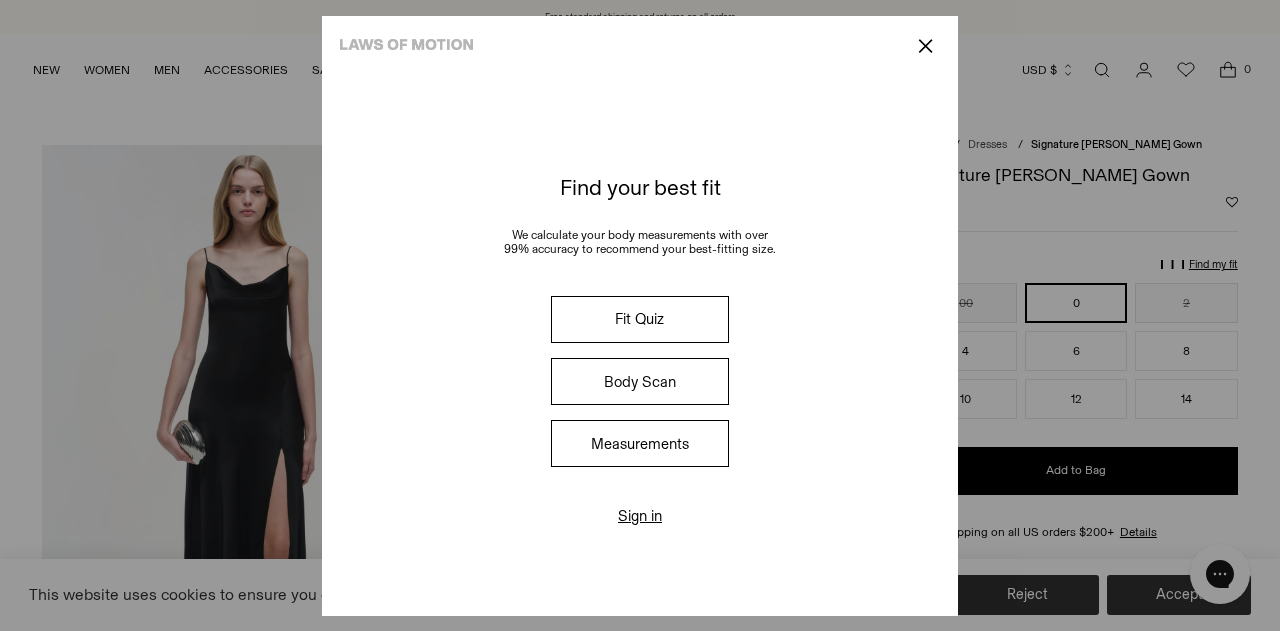 click on "Measurements" at bounding box center (640, 443) 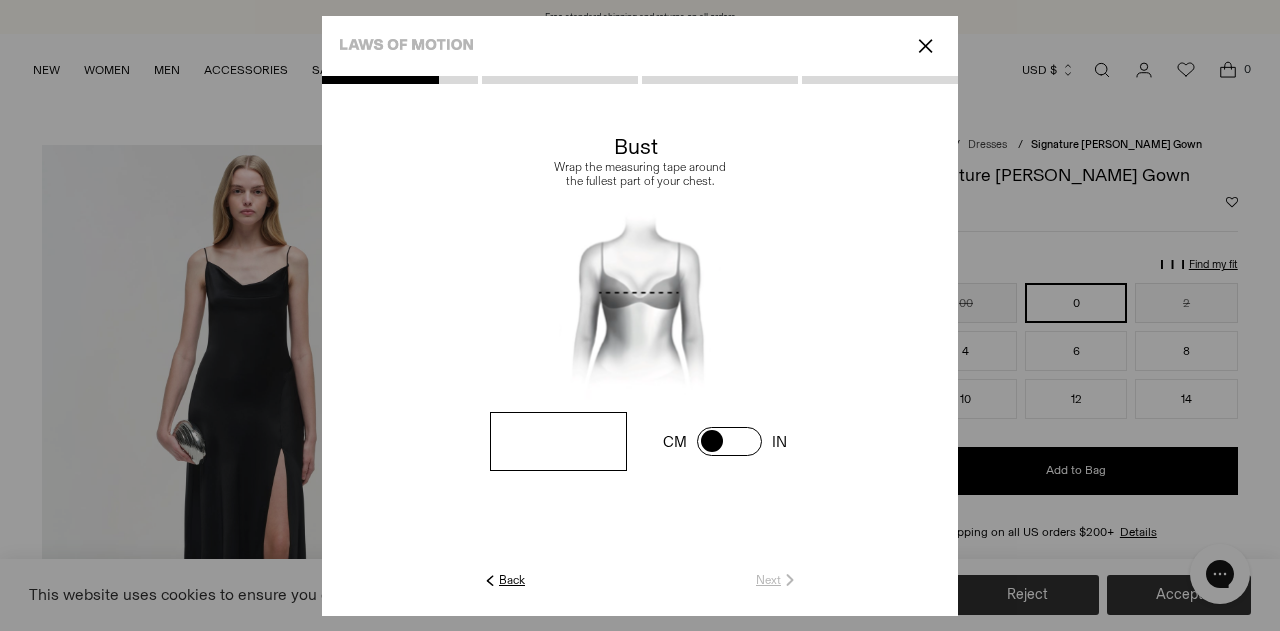 click at bounding box center [558, 441] 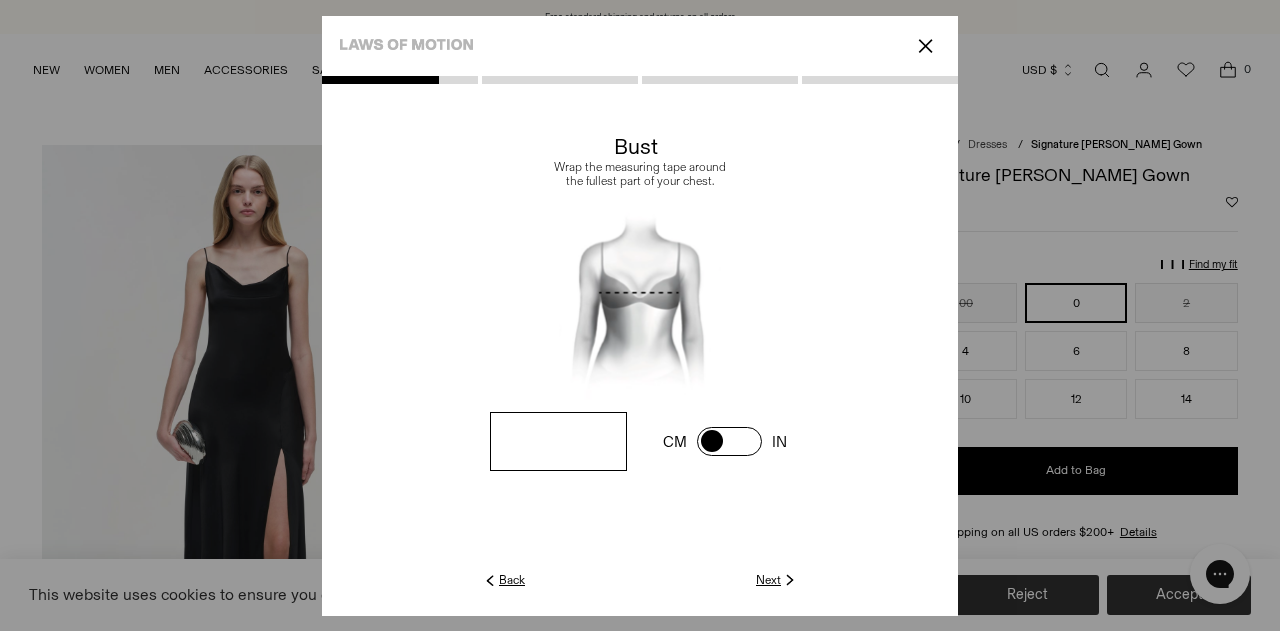 type on "**" 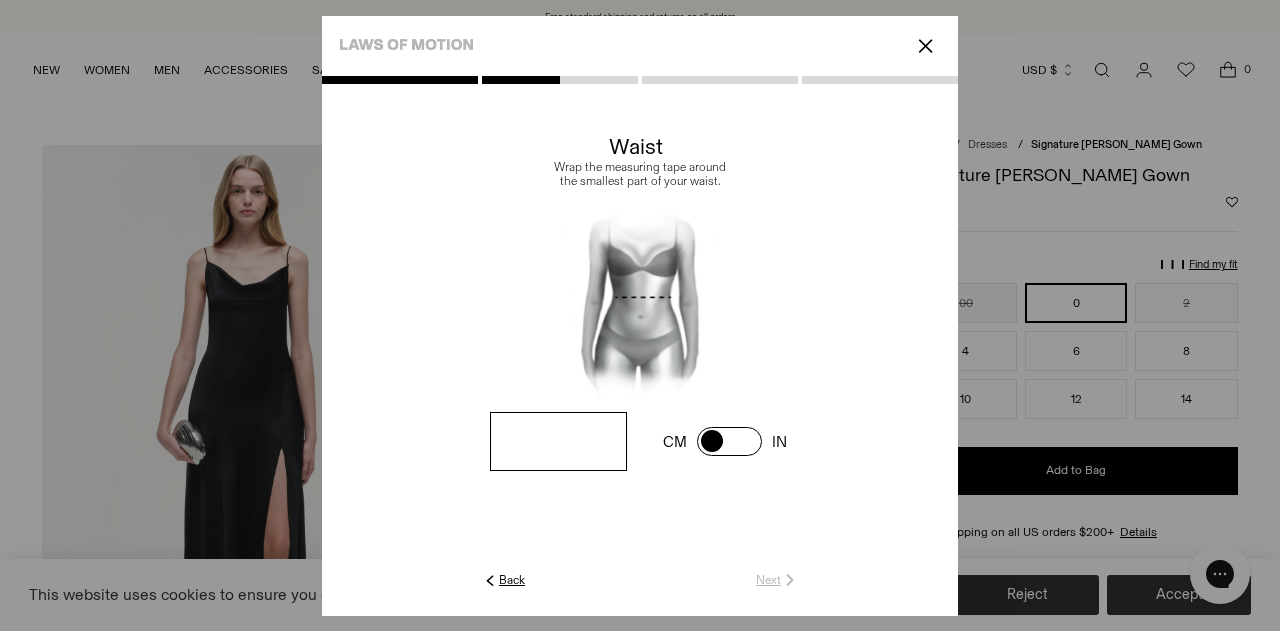 click at bounding box center (0, 0) 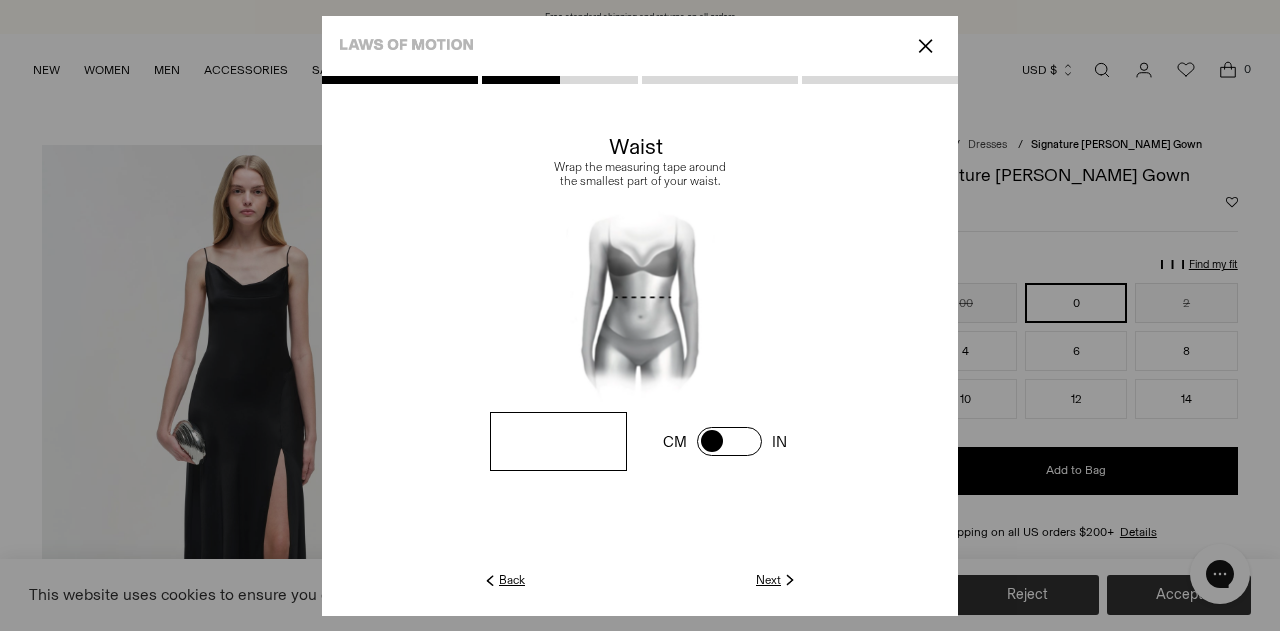 type on "**" 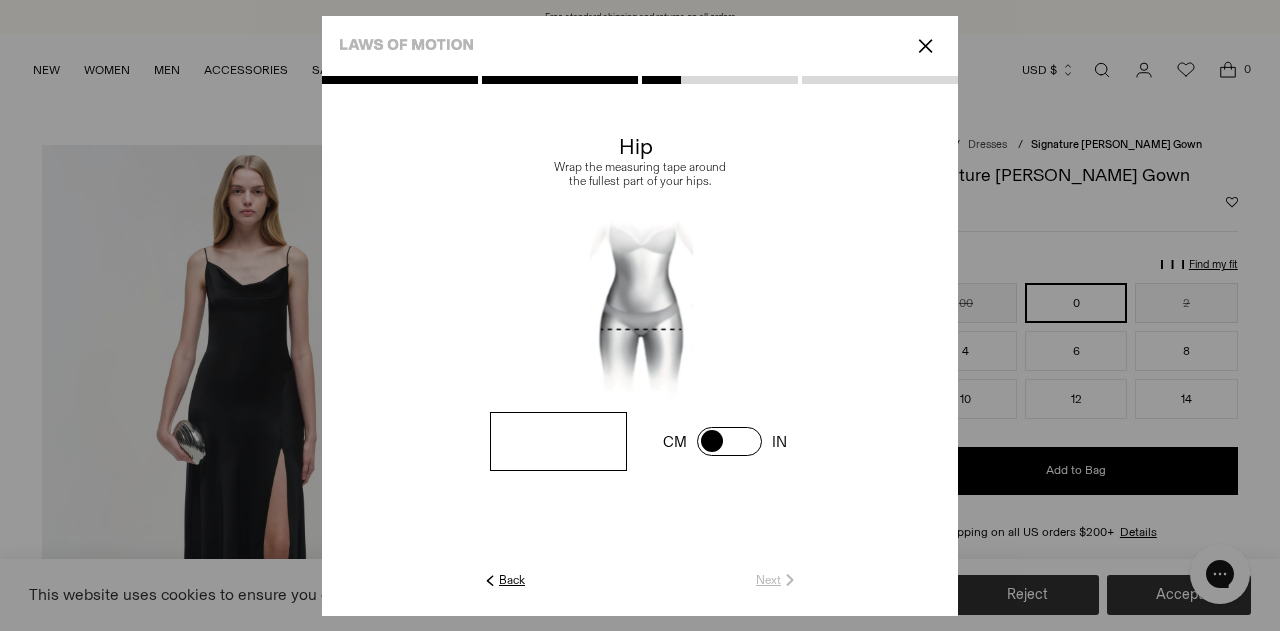click at bounding box center (0, 0) 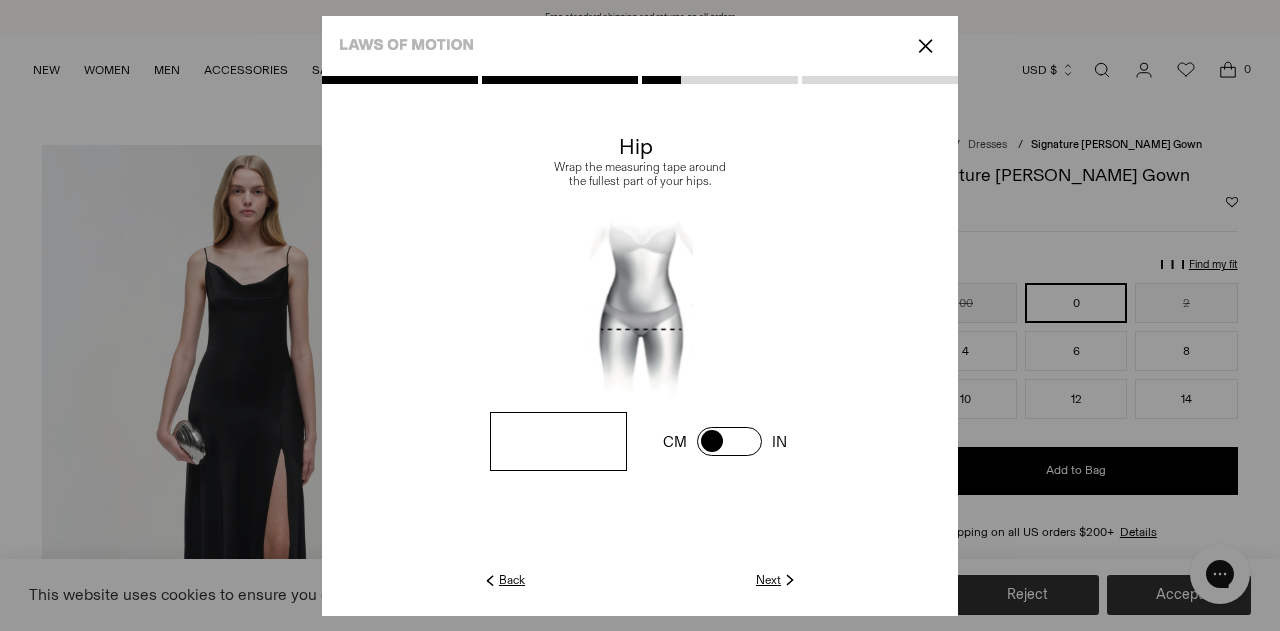 type on "****" 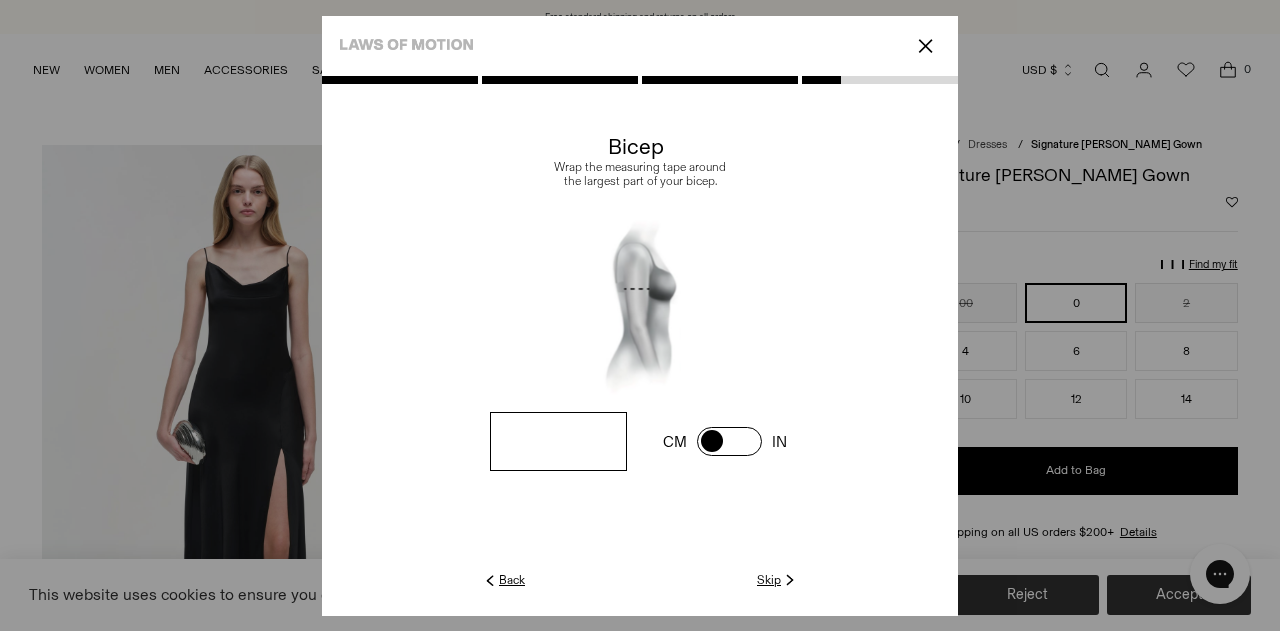 click 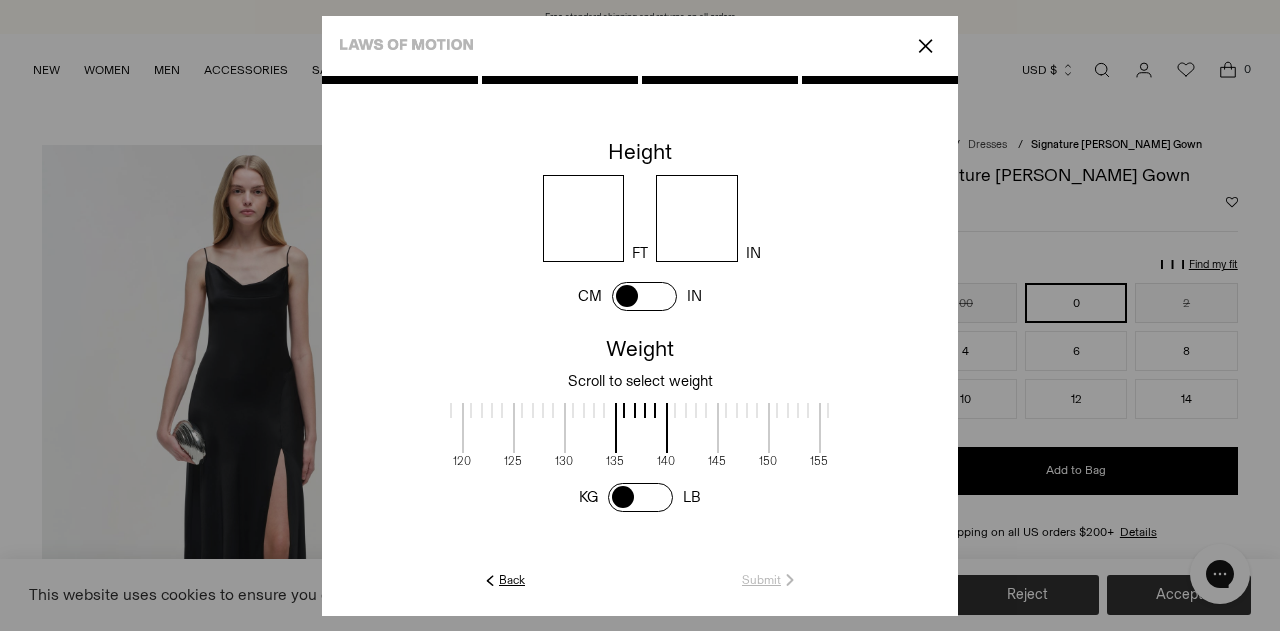 click on "Back" 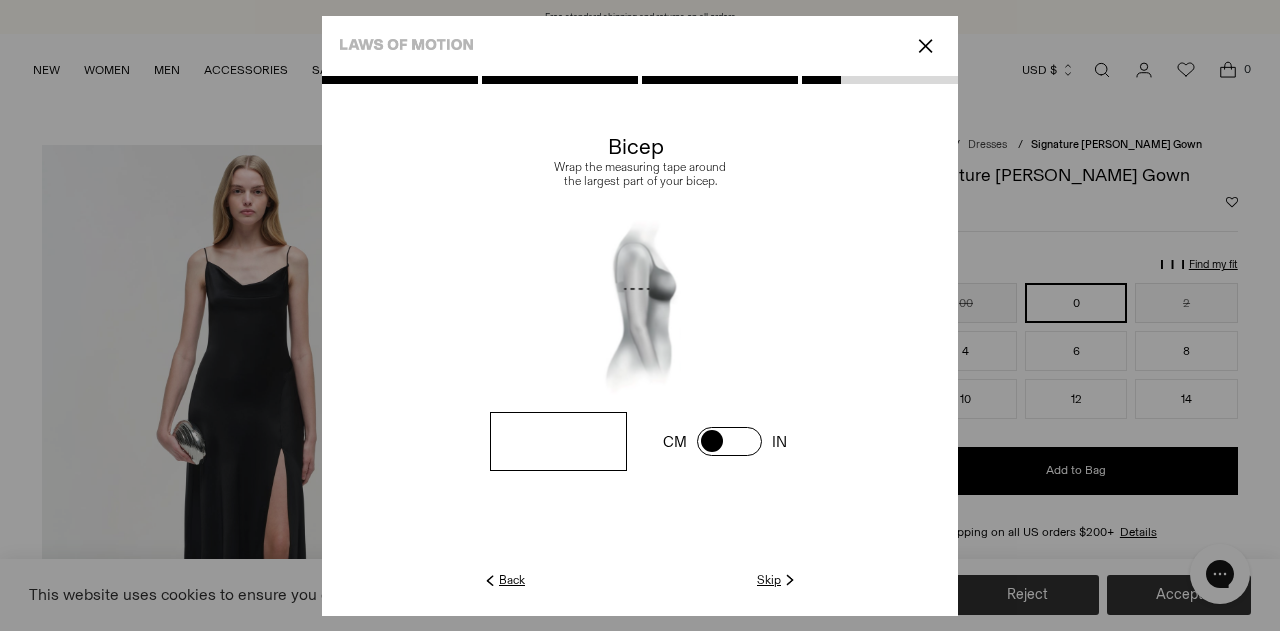 click at bounding box center (0, 0) 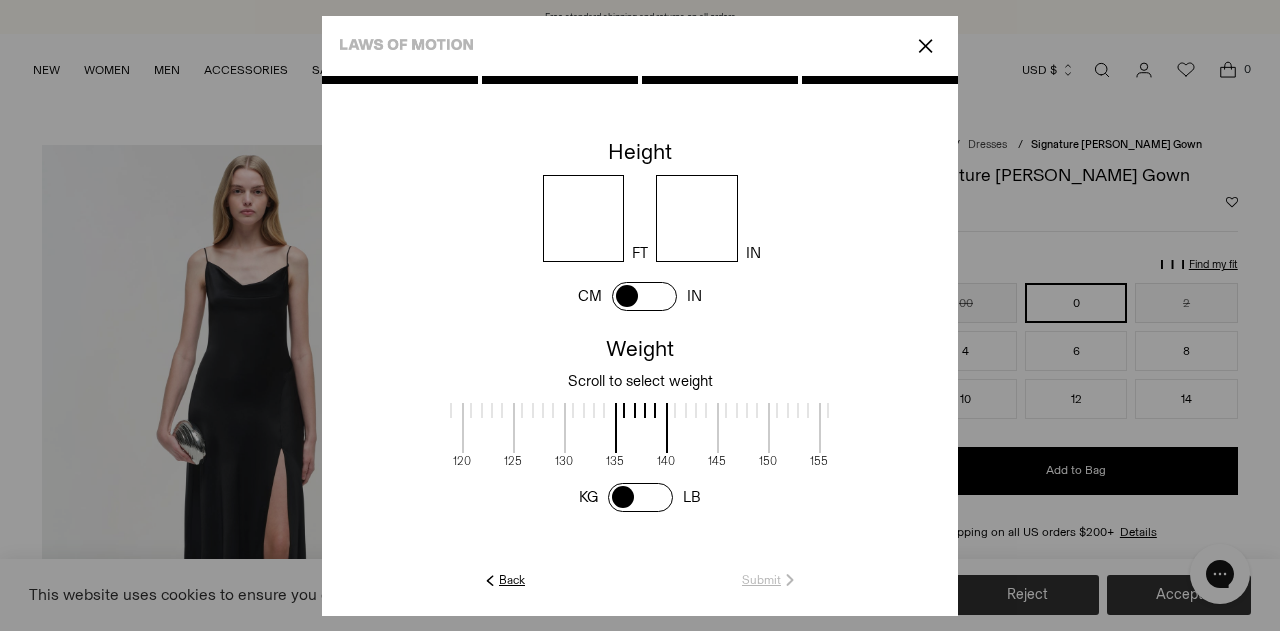 click at bounding box center [584, 218] 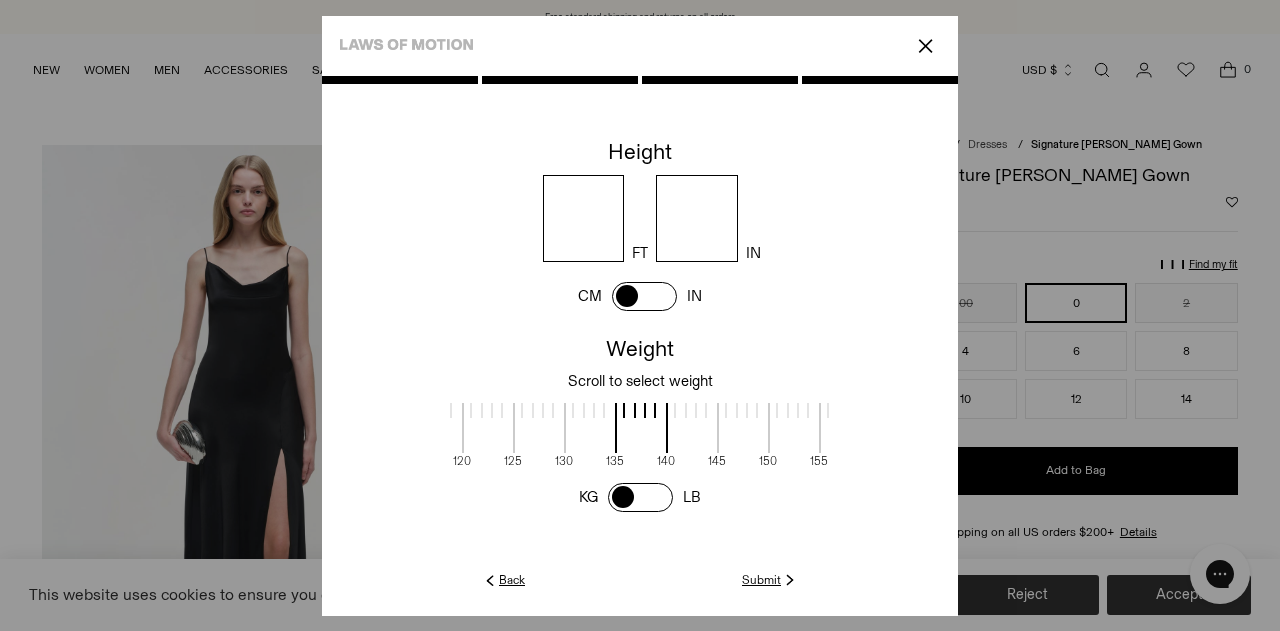 type on "*" 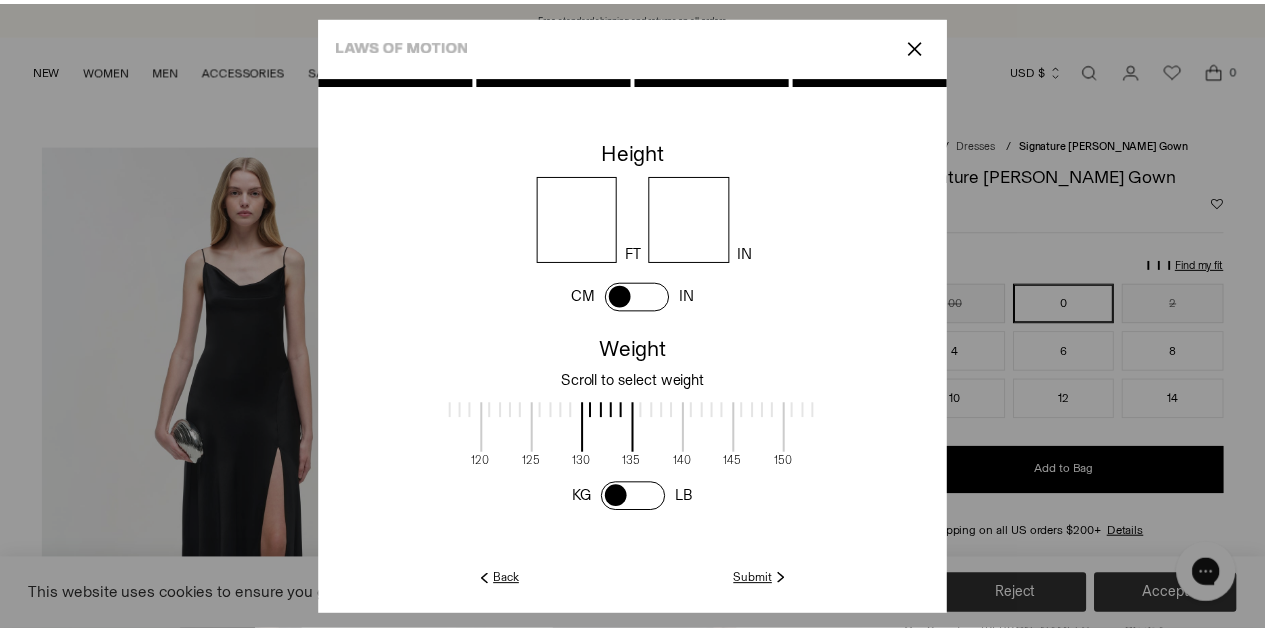 scroll, scrollTop: 2, scrollLeft: 630, axis: both 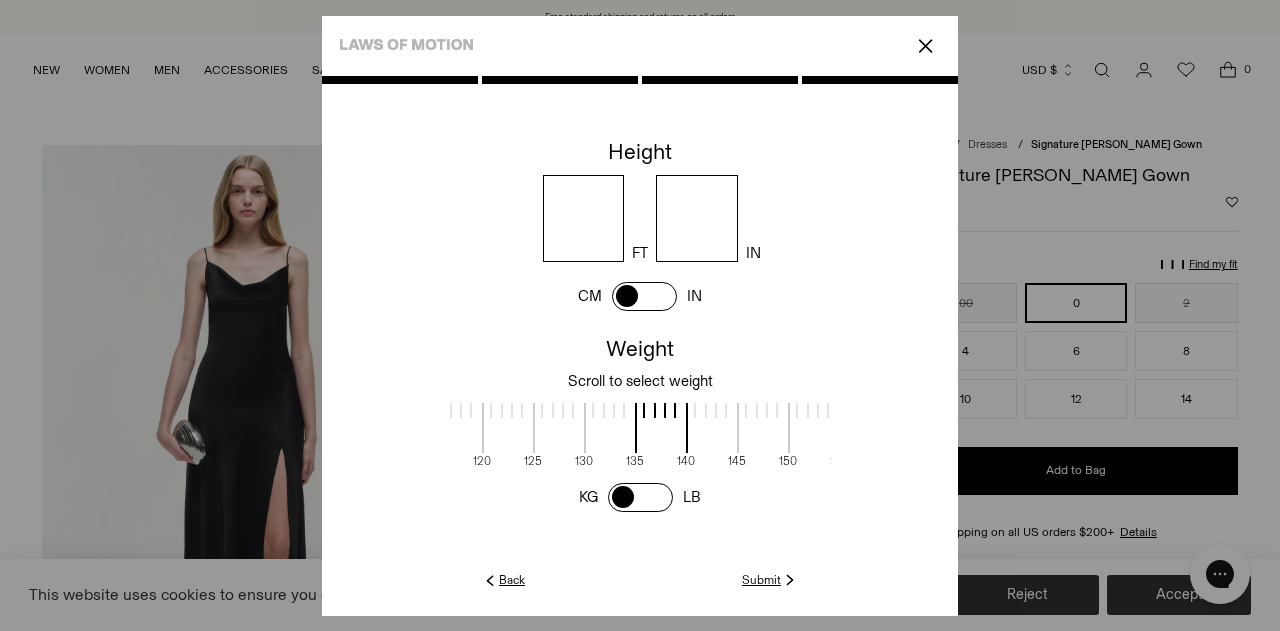 drag, startPoint x: 617, startPoint y: 447, endPoint x: 638, endPoint y: 455, distance: 22.472204 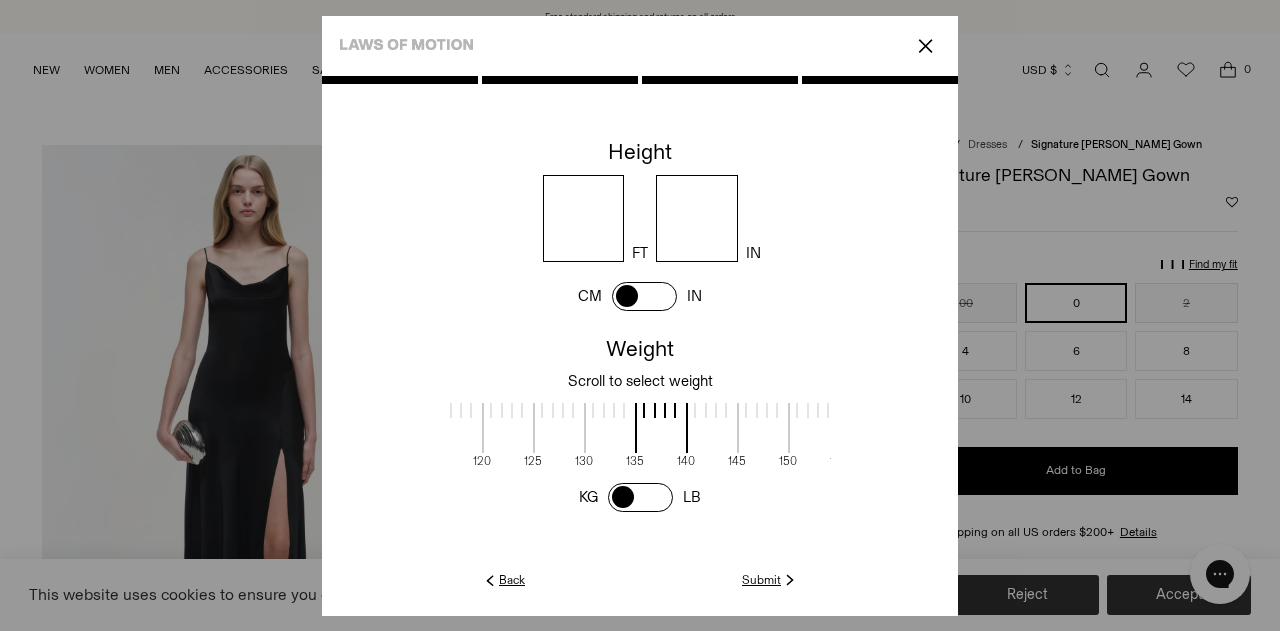 click on "Submit" 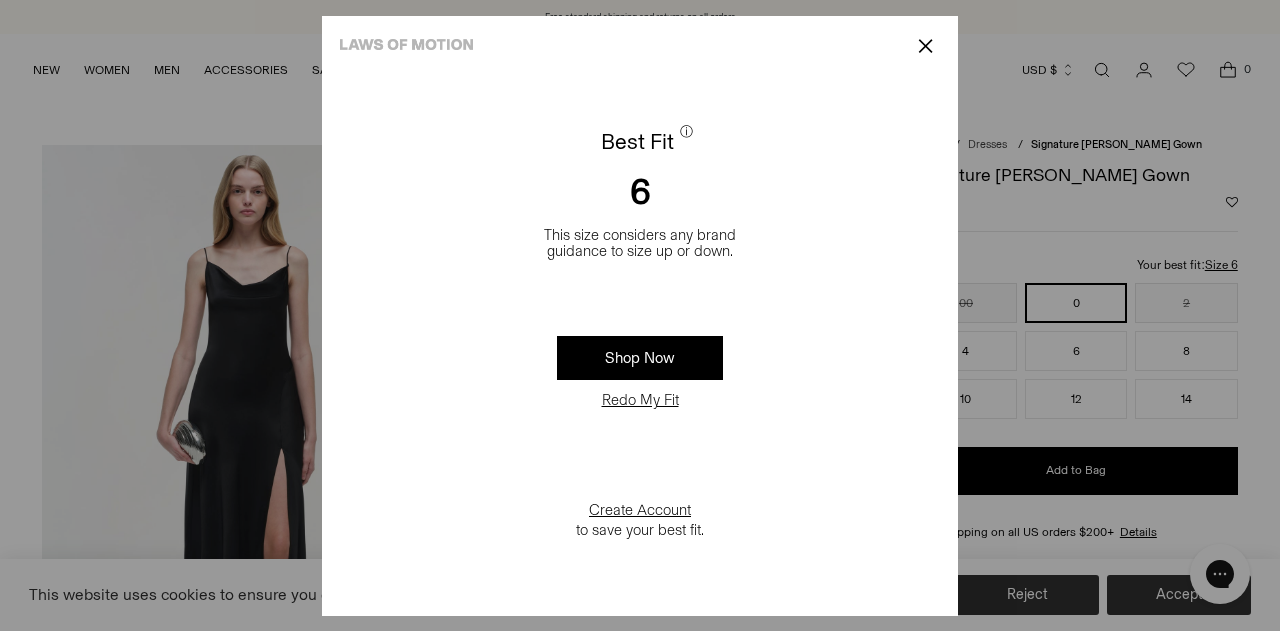 click on "✕" at bounding box center [925, 46] 